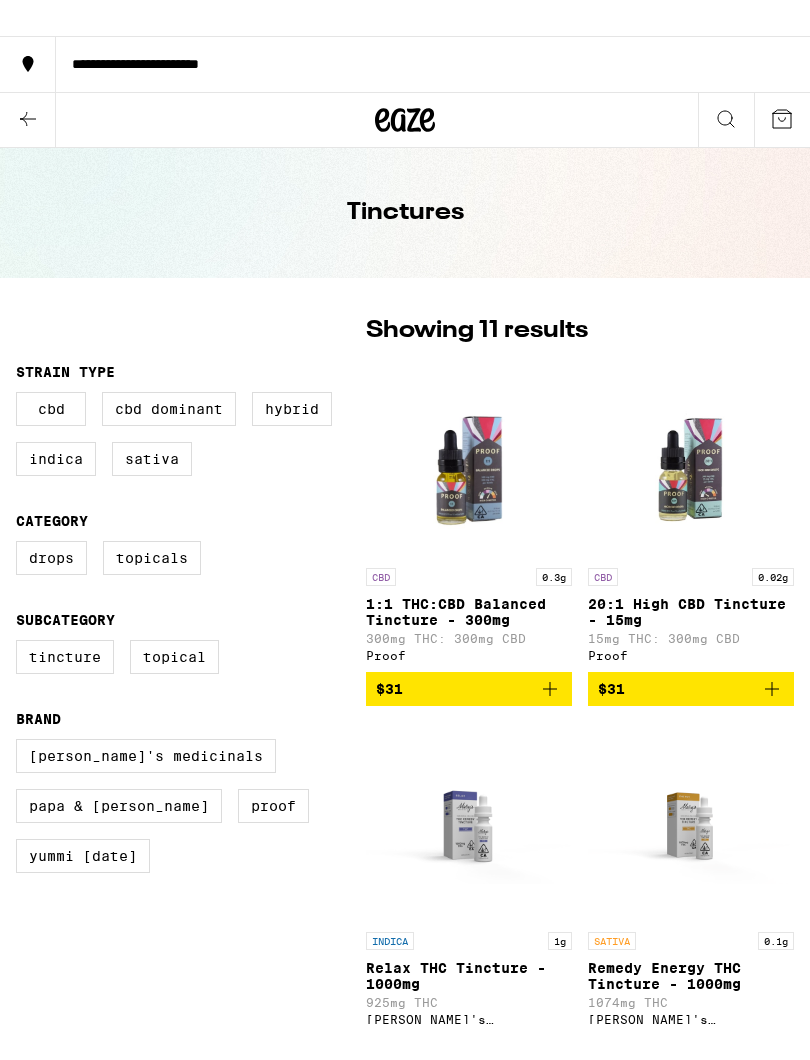 scroll, scrollTop: 13, scrollLeft: 0, axis: vertical 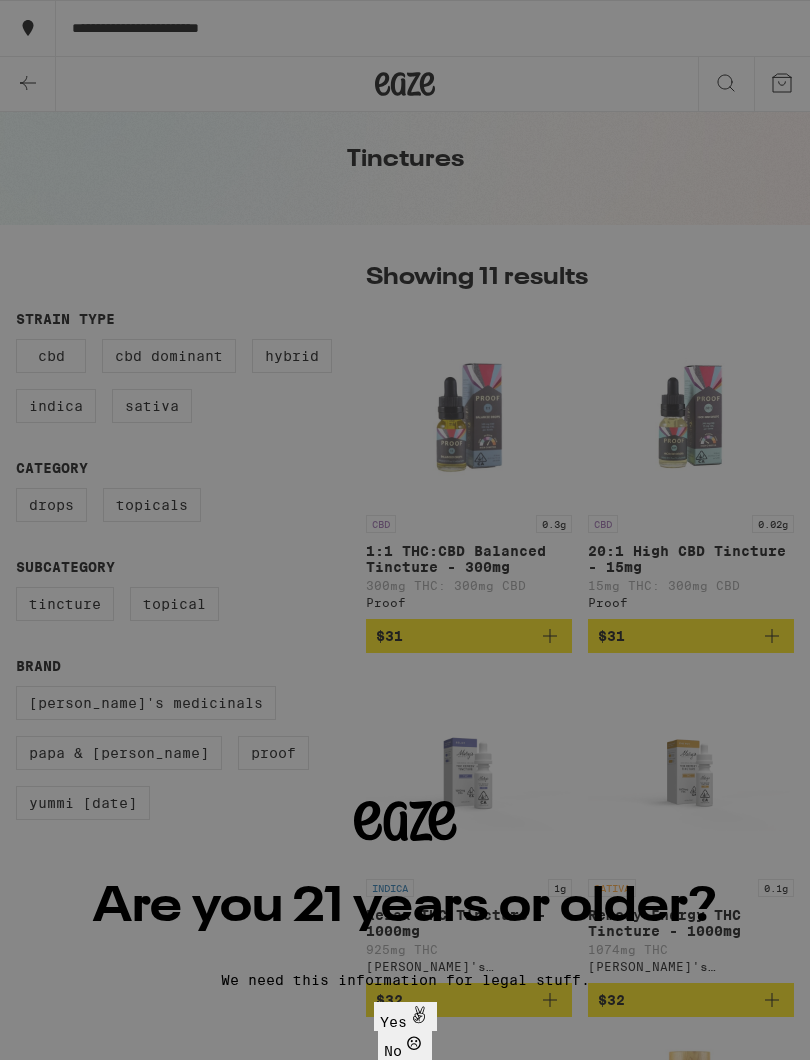 click on "Yes" at bounding box center [405, 1022] 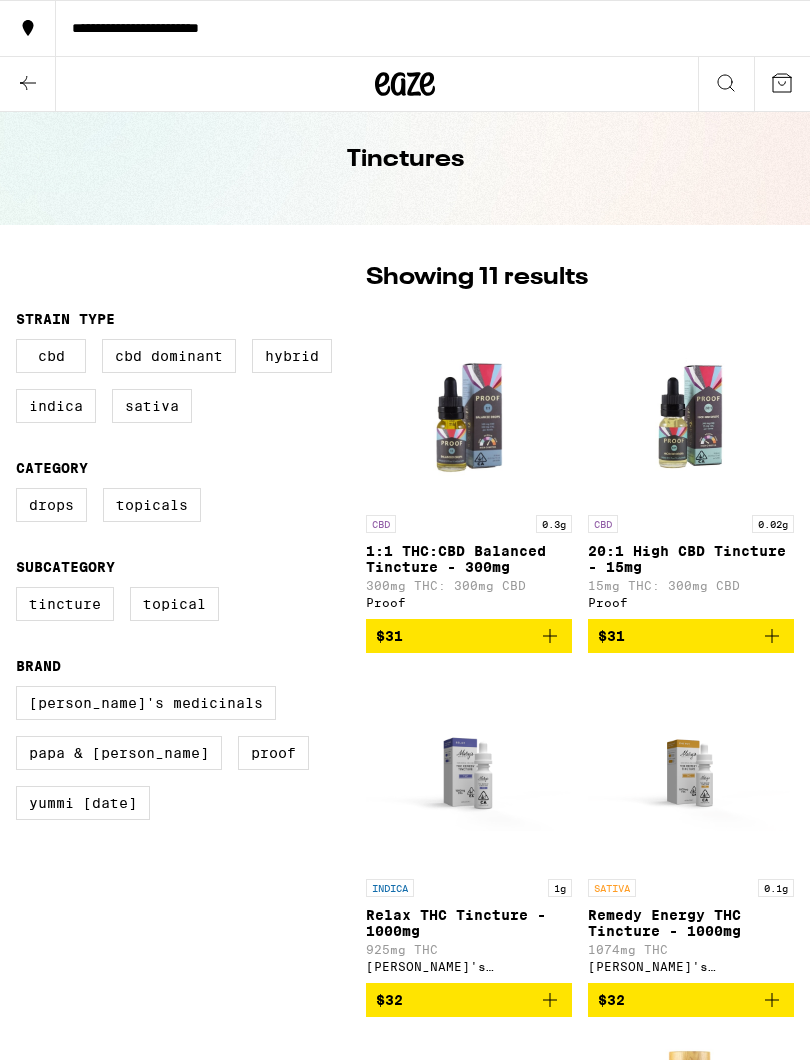 scroll, scrollTop: 0, scrollLeft: 0, axis: both 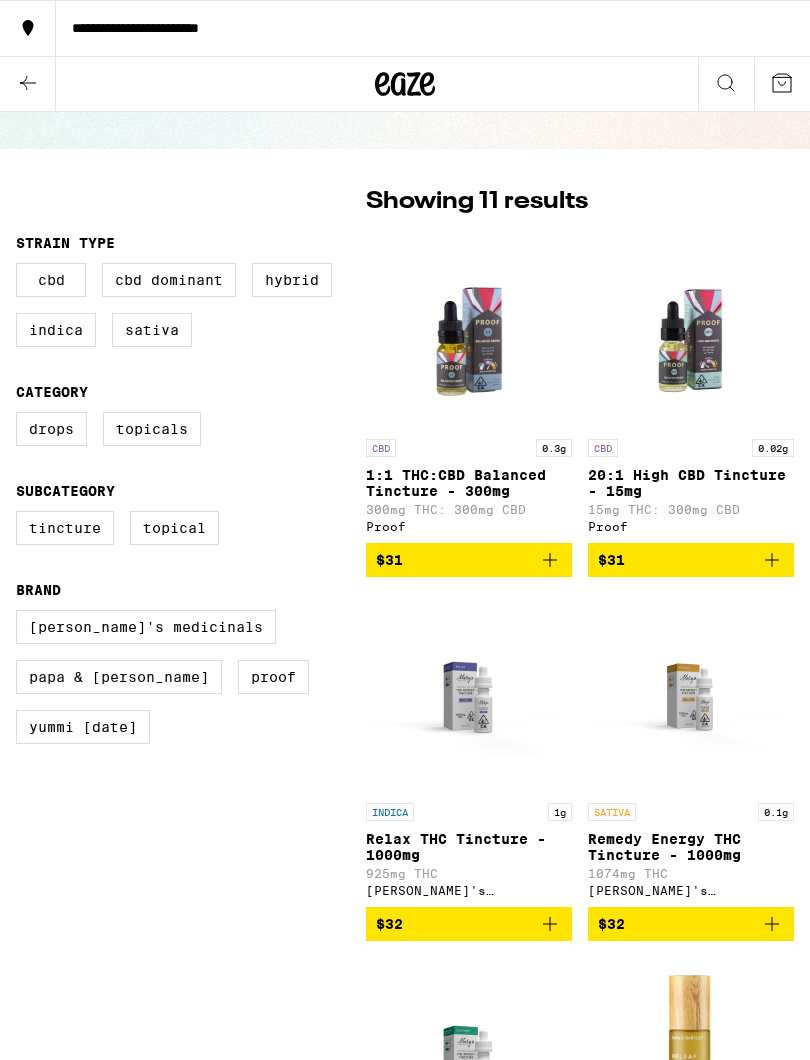 click at bounding box center (469, 693) 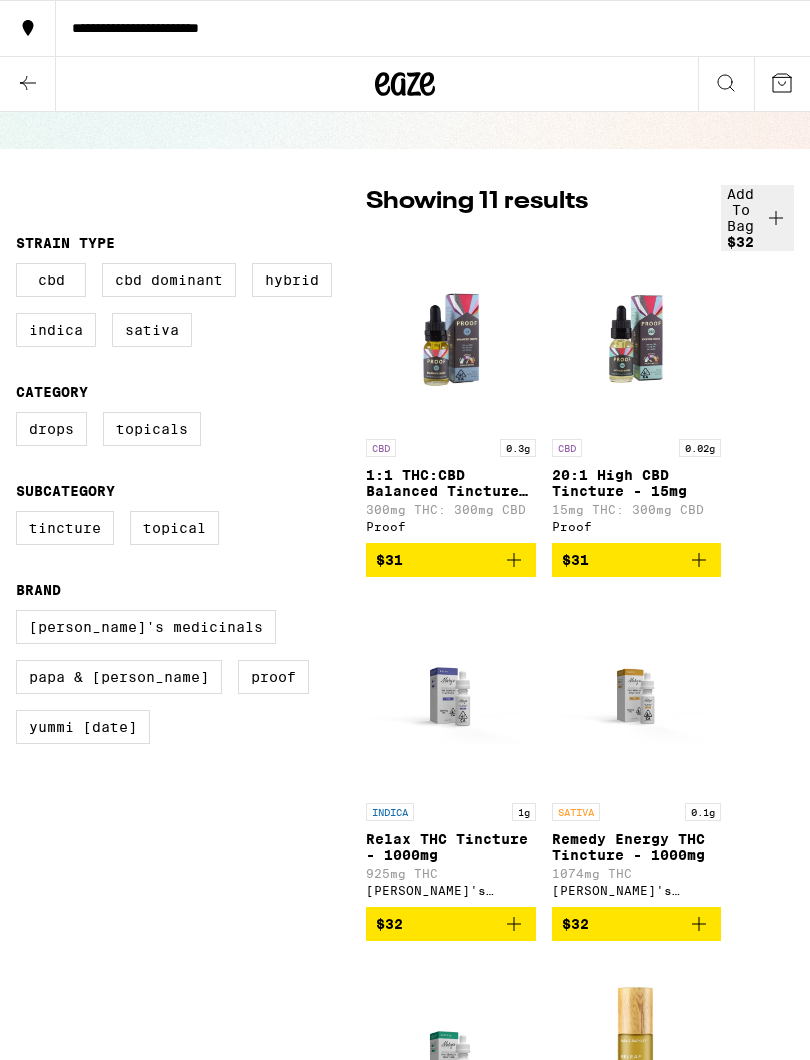scroll, scrollTop: 0, scrollLeft: 0, axis: both 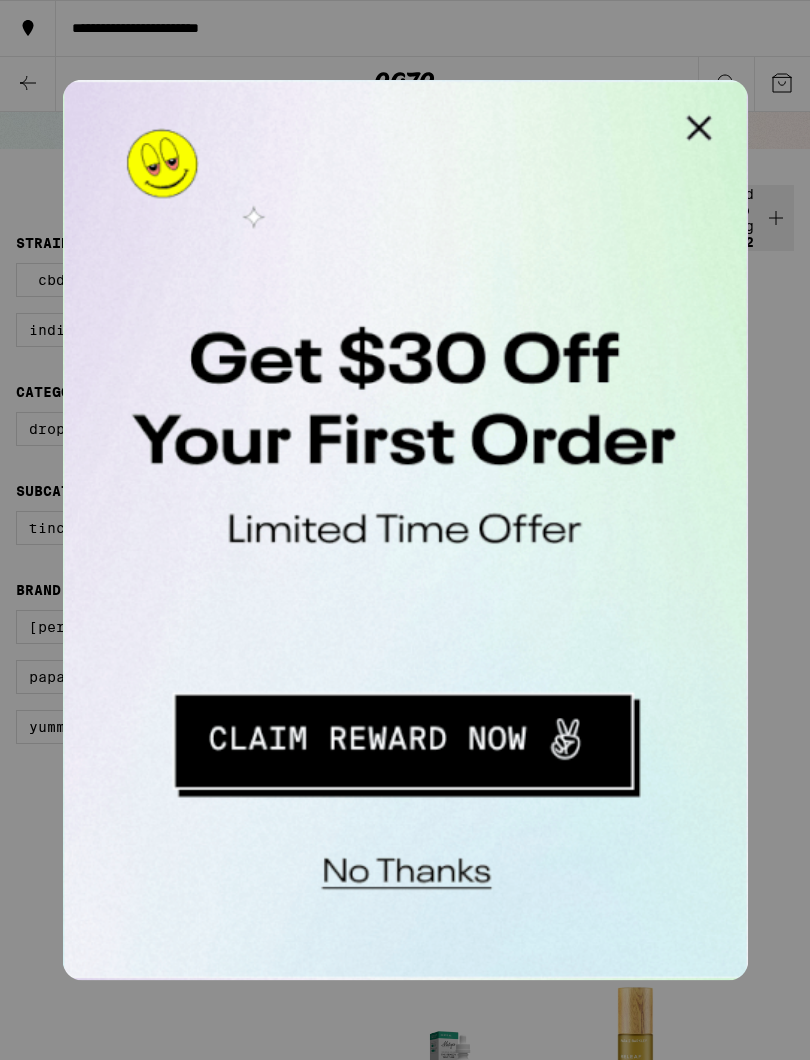 click at bounding box center [200, 346] 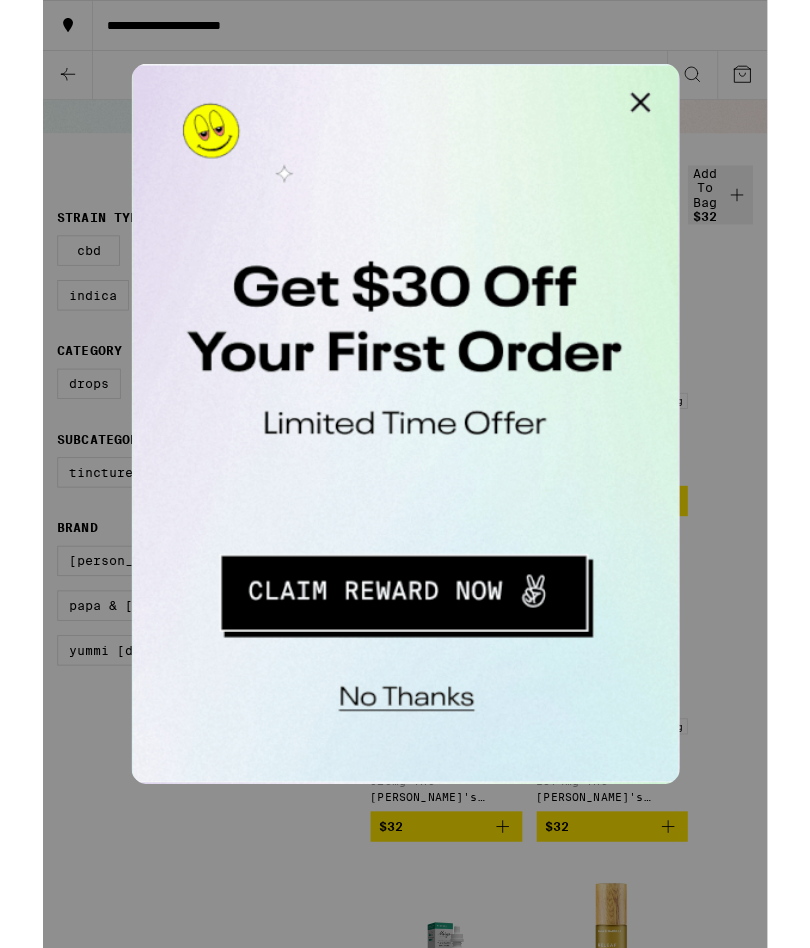 scroll, scrollTop: 149, scrollLeft: 0, axis: vertical 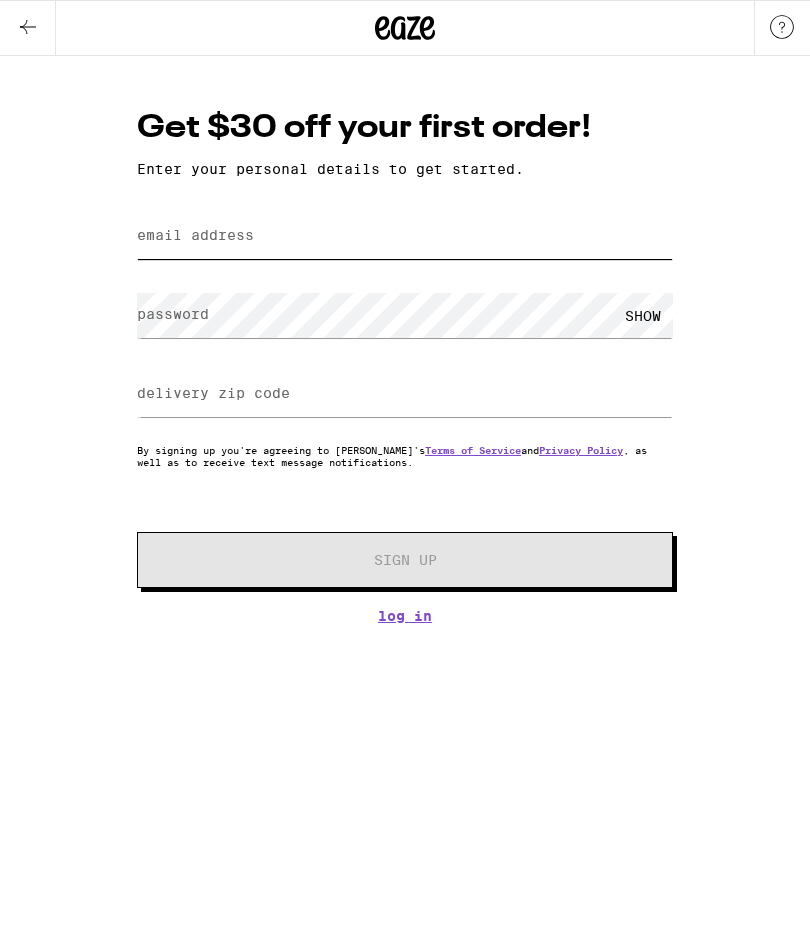 click on "email address" at bounding box center [405, 236] 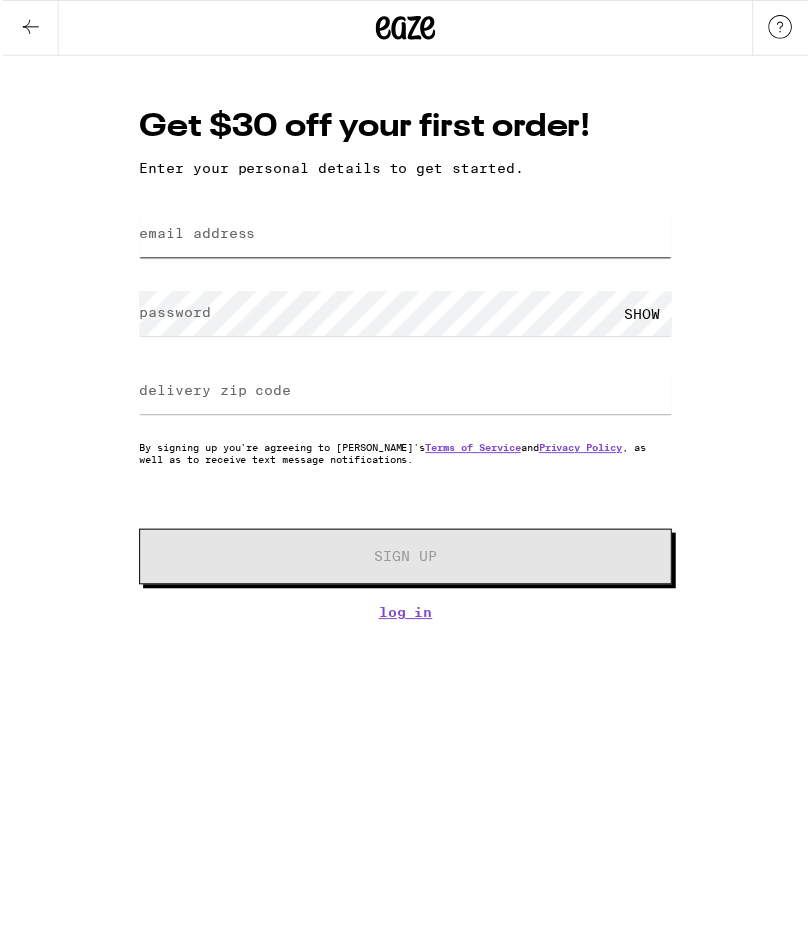 scroll, scrollTop: 0, scrollLeft: 0, axis: both 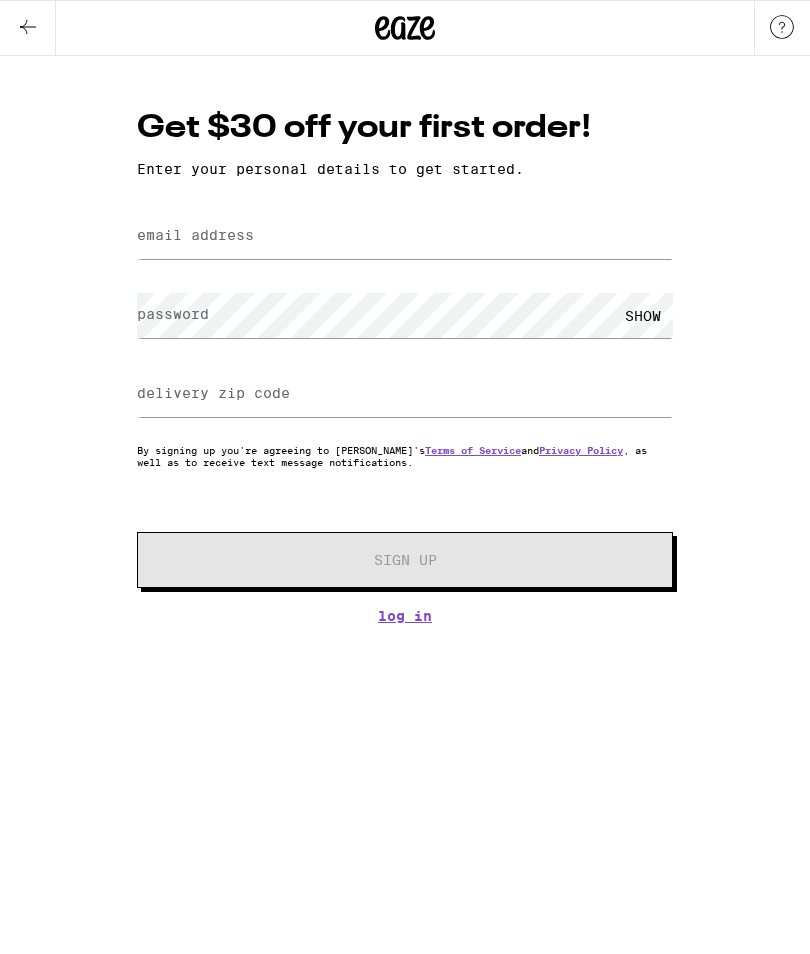 type on "[EMAIL_ADDRESS][DOMAIN_NAME]" 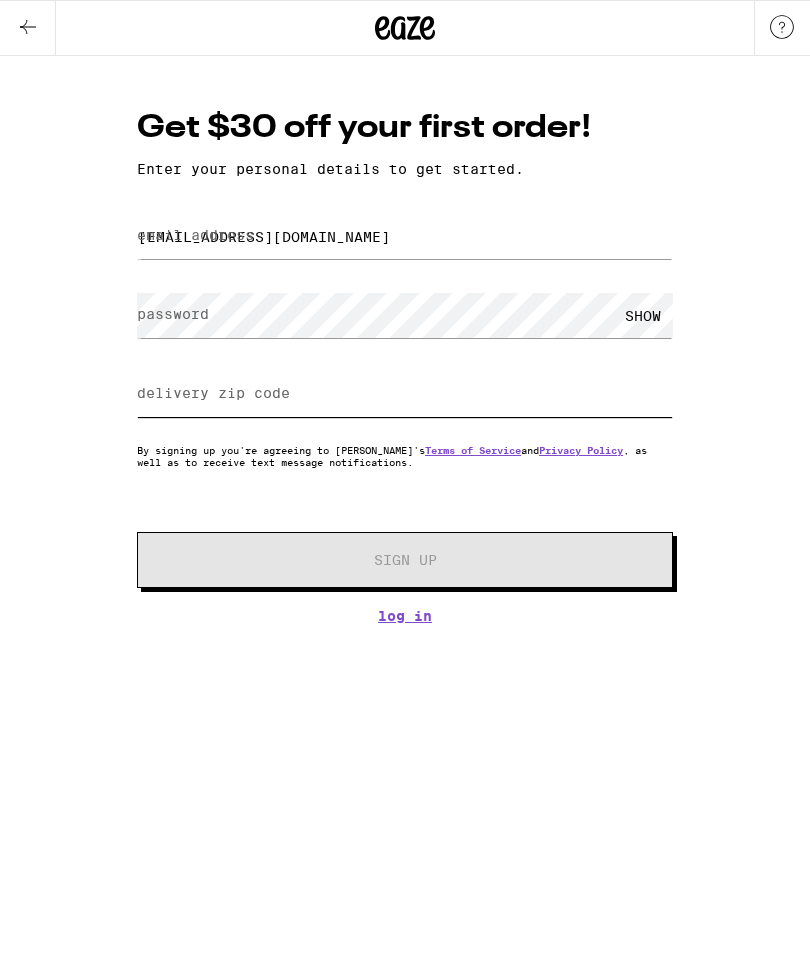 type on "95023" 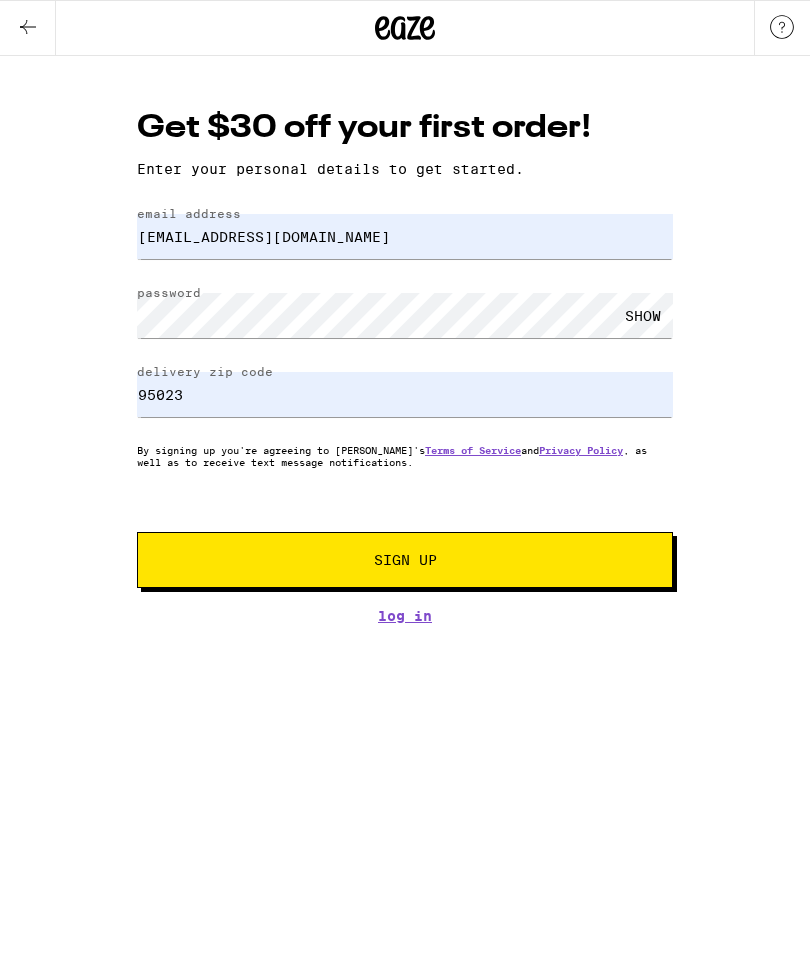 click on "Sign Up" at bounding box center [405, 560] 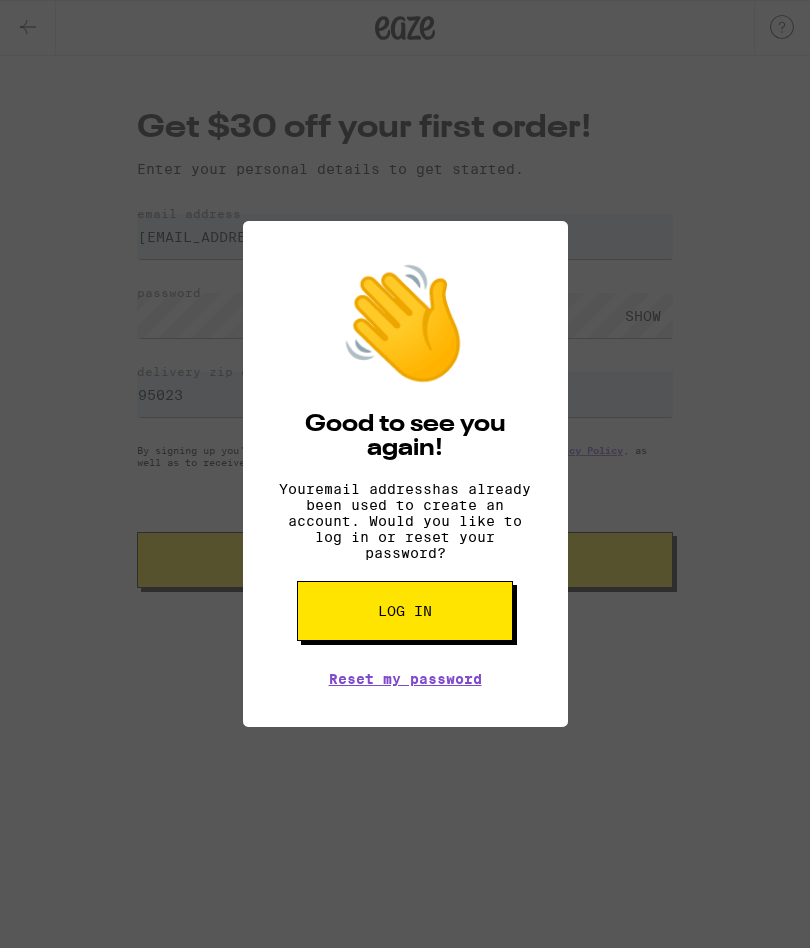 click on "Log in" at bounding box center [405, 611] 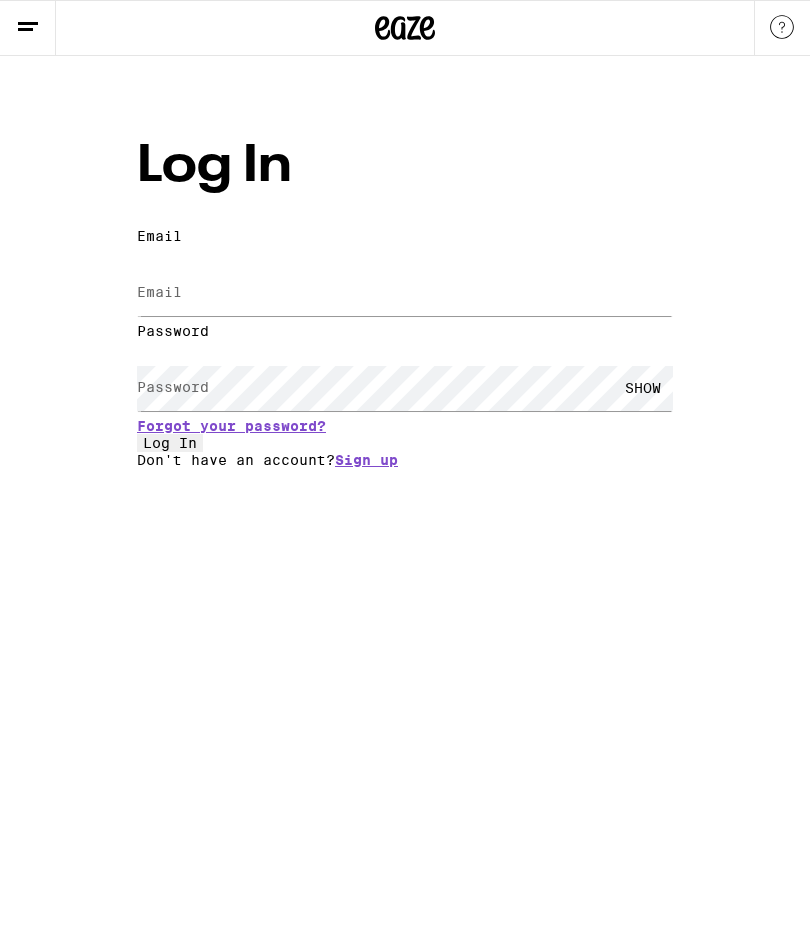 click 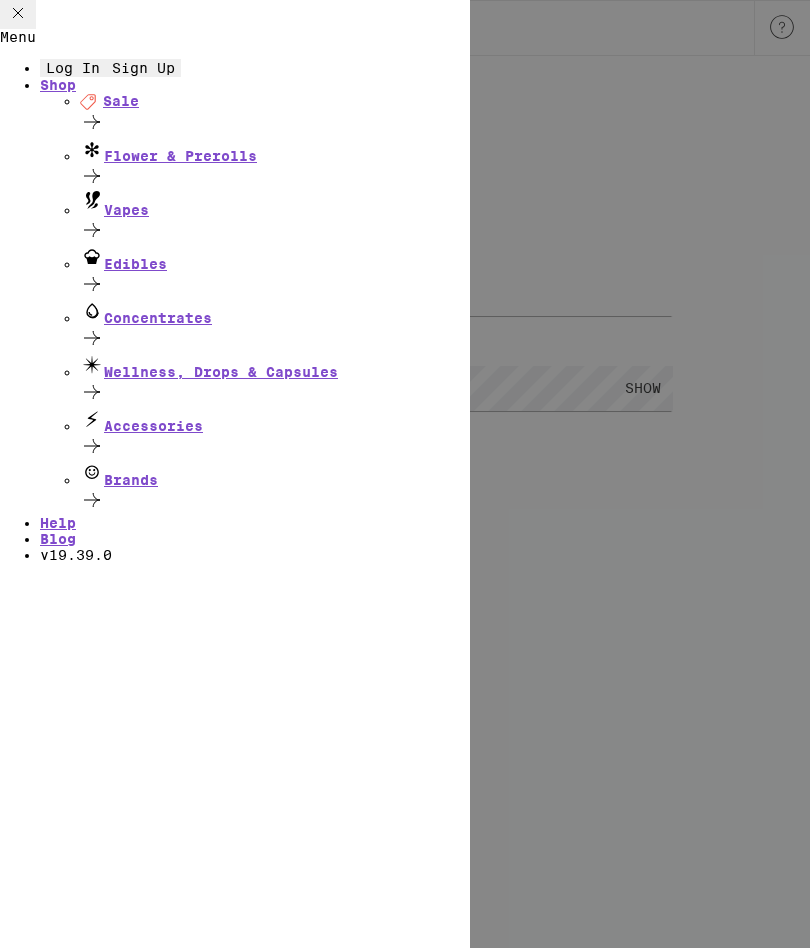 click on "Shop" at bounding box center (255, 85) 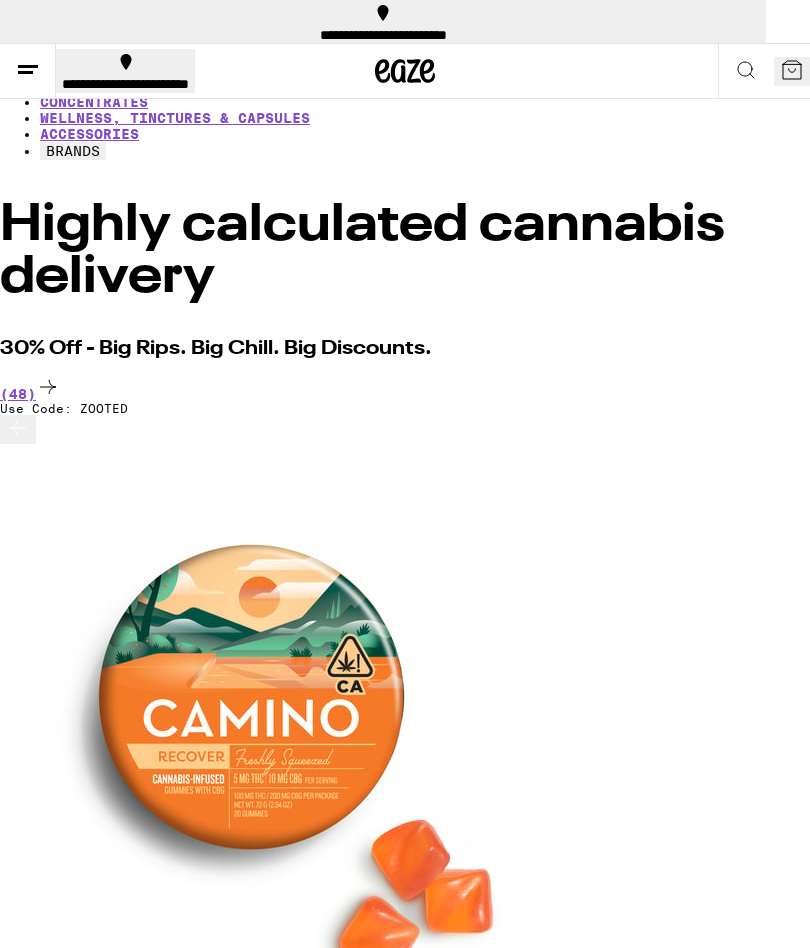 scroll, scrollTop: 0, scrollLeft: 0, axis: both 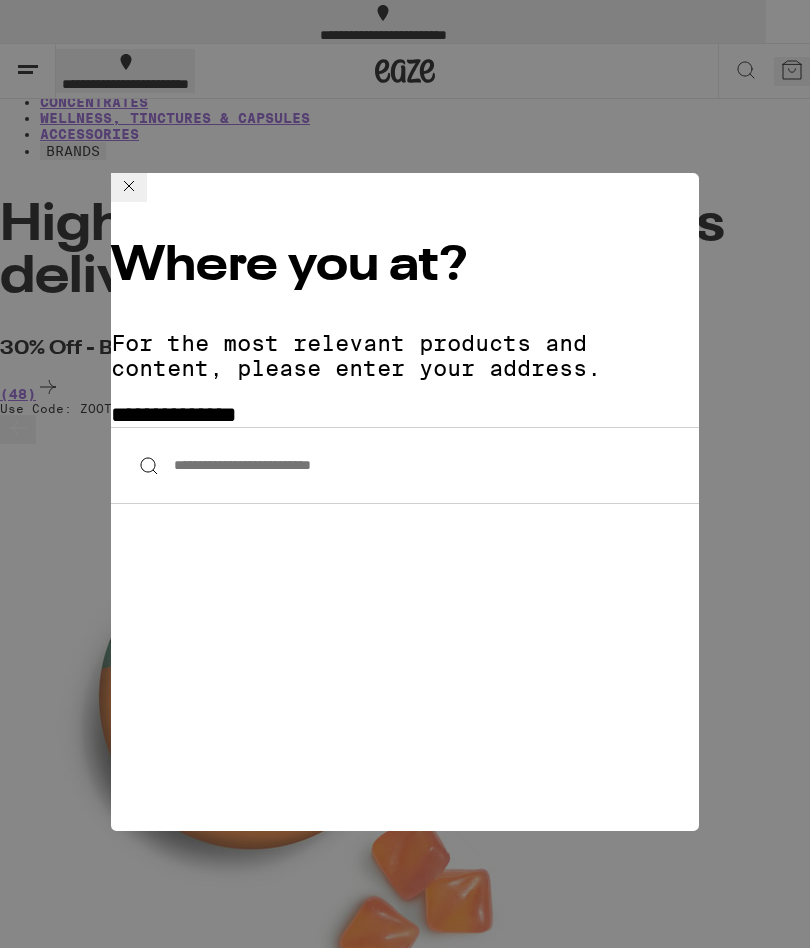 click on "**********" at bounding box center [405, 465] 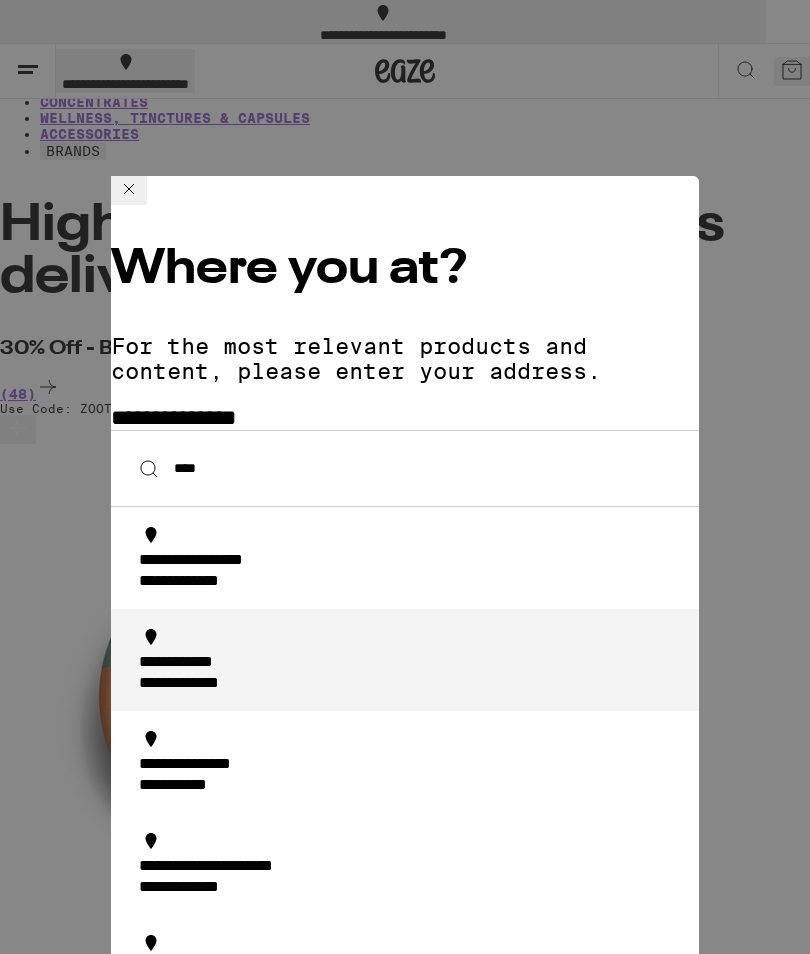 click on "**********" at bounding box center [411, 674] 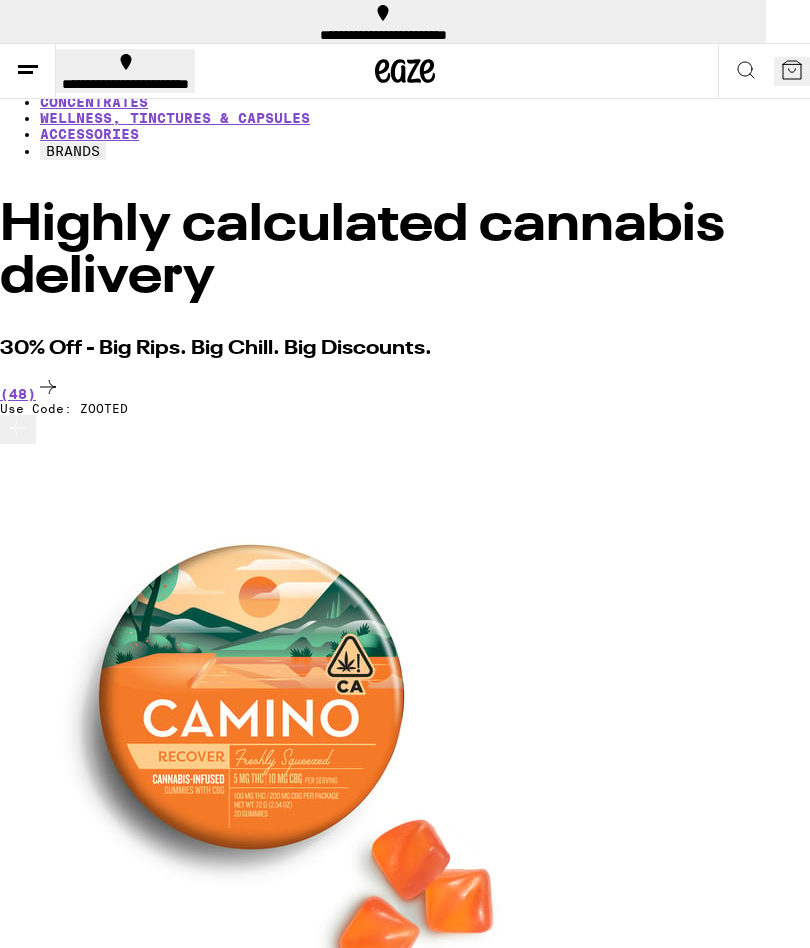 click on "**********" at bounding box center [383, 35] 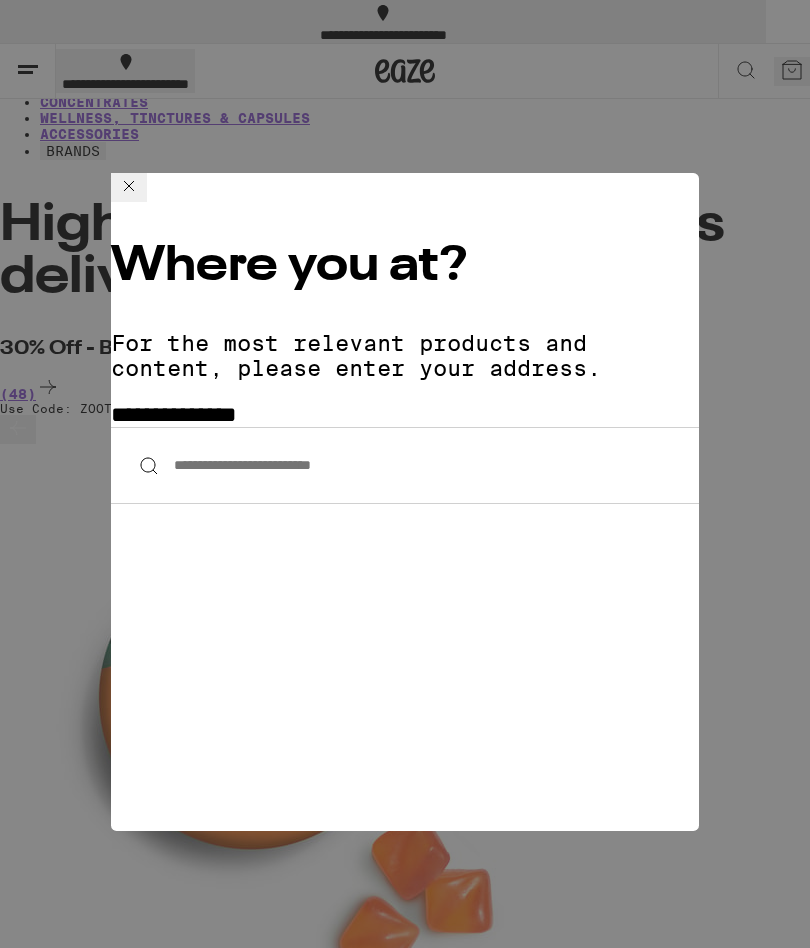 click on "**********" at bounding box center (405, 465) 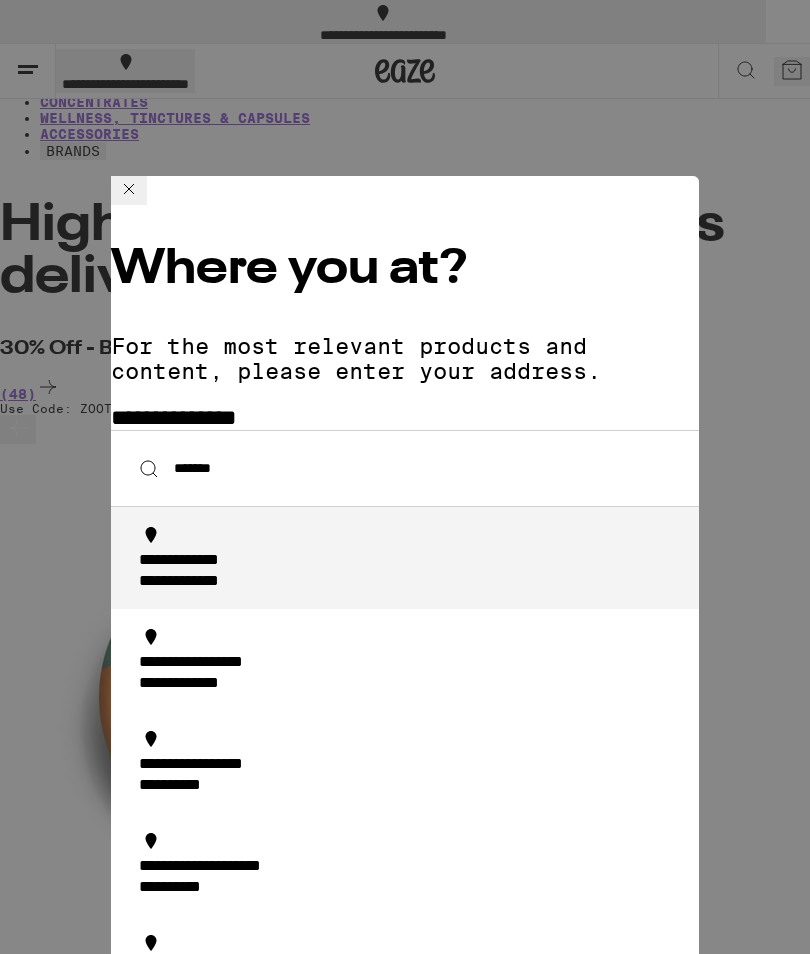 click on "**********" at bounding box center (206, 561) 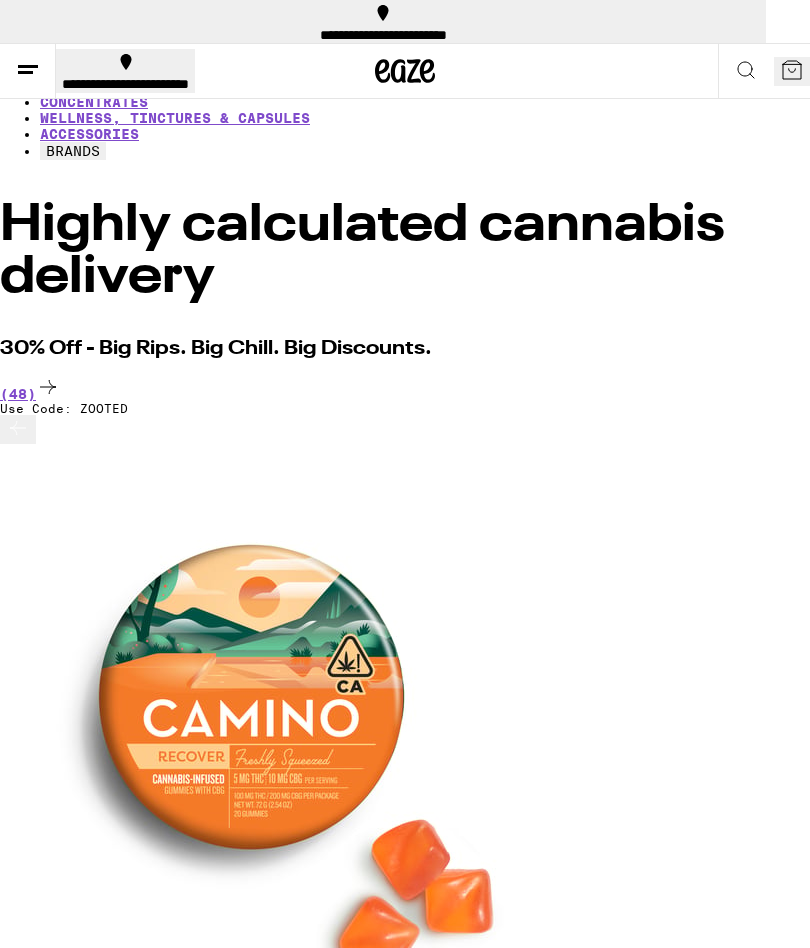 click on "SALE" at bounding box center (58, 38) 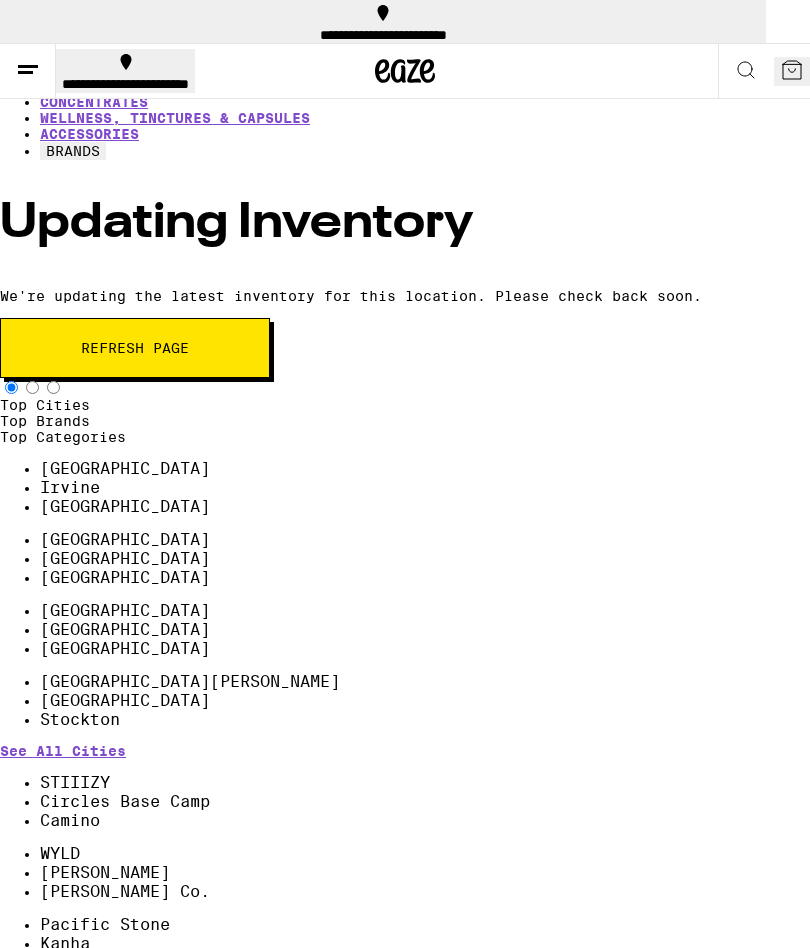 click on "Refresh page" at bounding box center [135, 348] 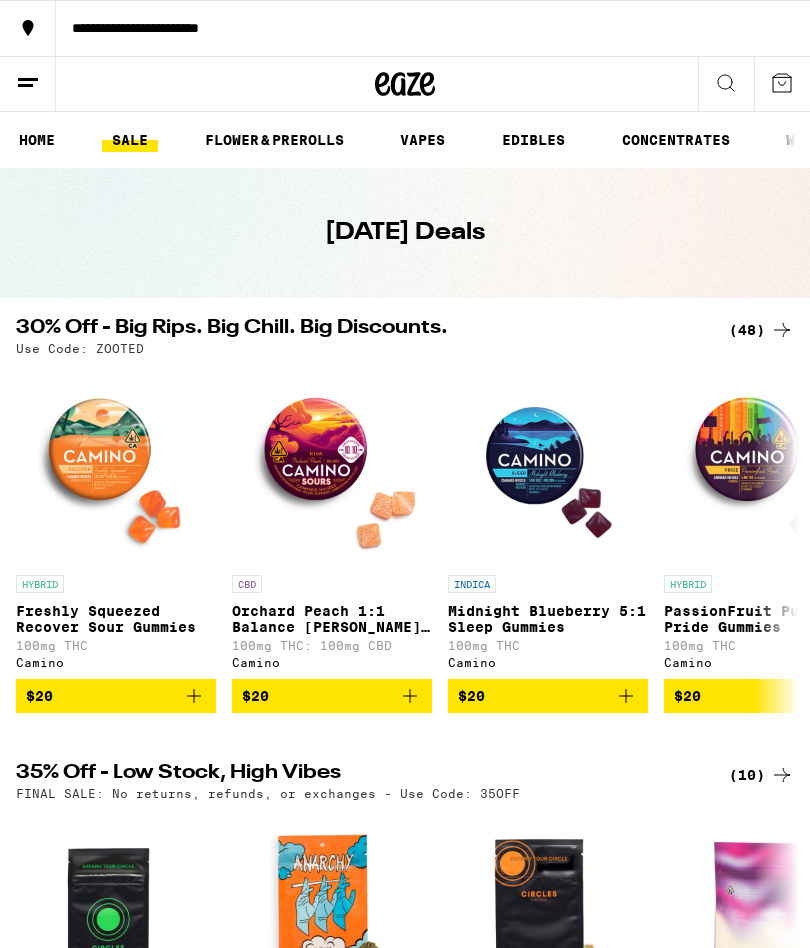 scroll, scrollTop: 0, scrollLeft: 0, axis: both 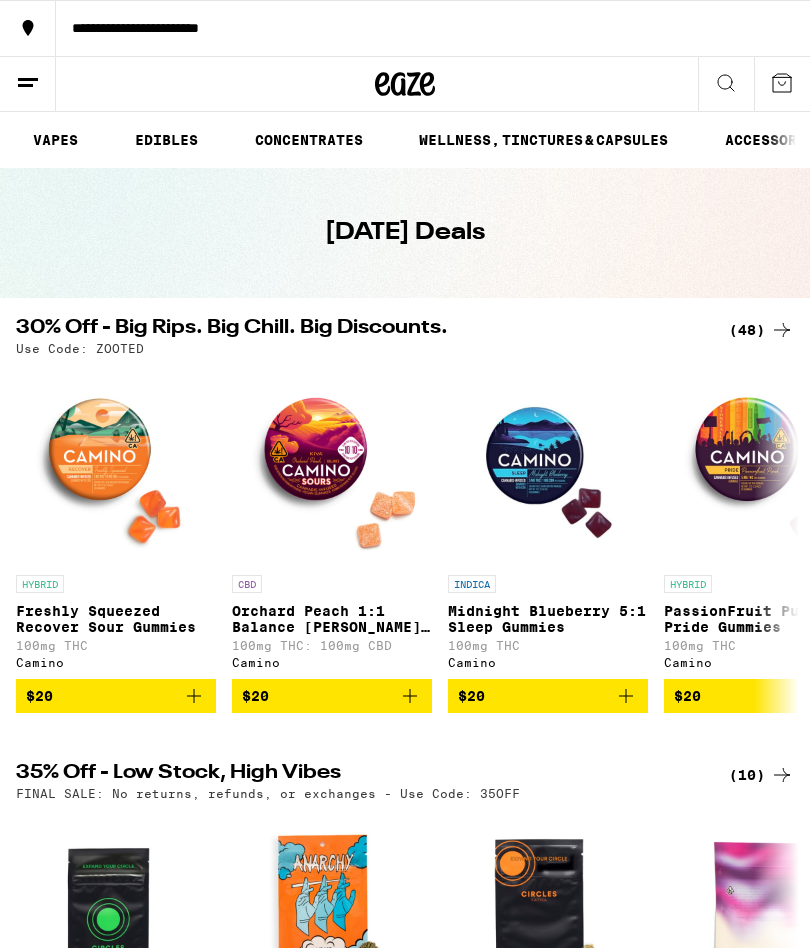 click on "WELLNESS, TINCTURES & CAPSULES" at bounding box center (543, 140) 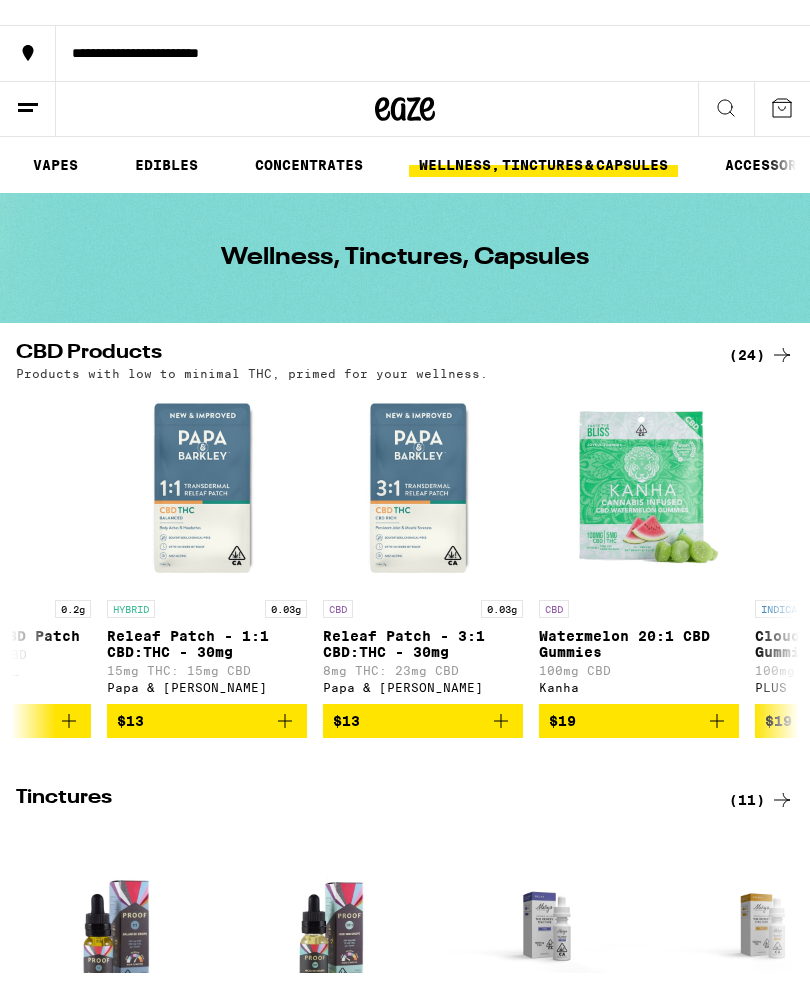 scroll, scrollTop: 0, scrollLeft: 134, axis: horizontal 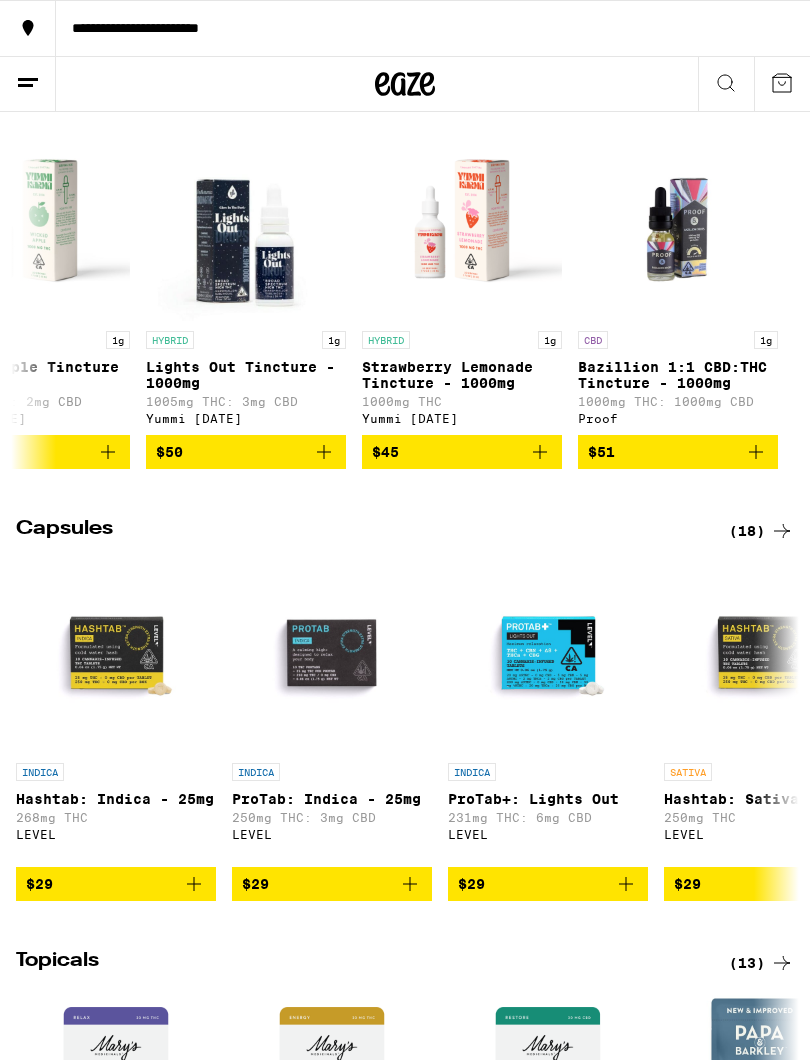 click on "Bazillion 1:1 CBD:THC Tincture - 1000mg" at bounding box center (678, 375) 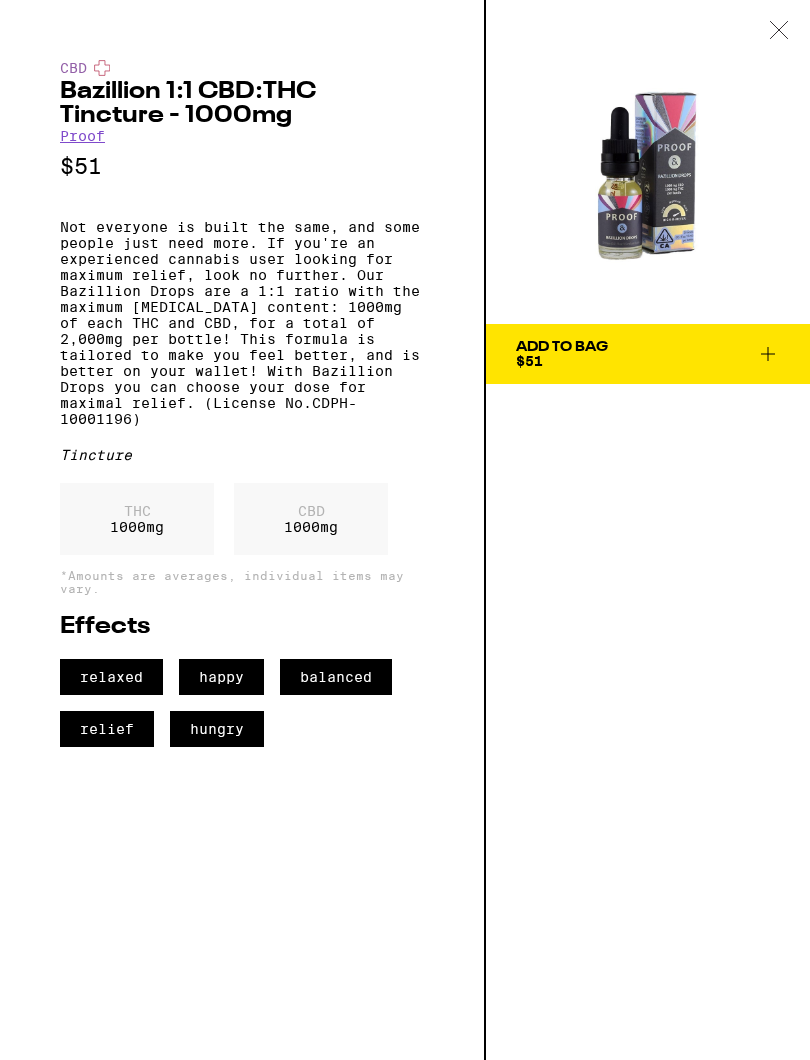 scroll, scrollTop: 0, scrollLeft: 0, axis: both 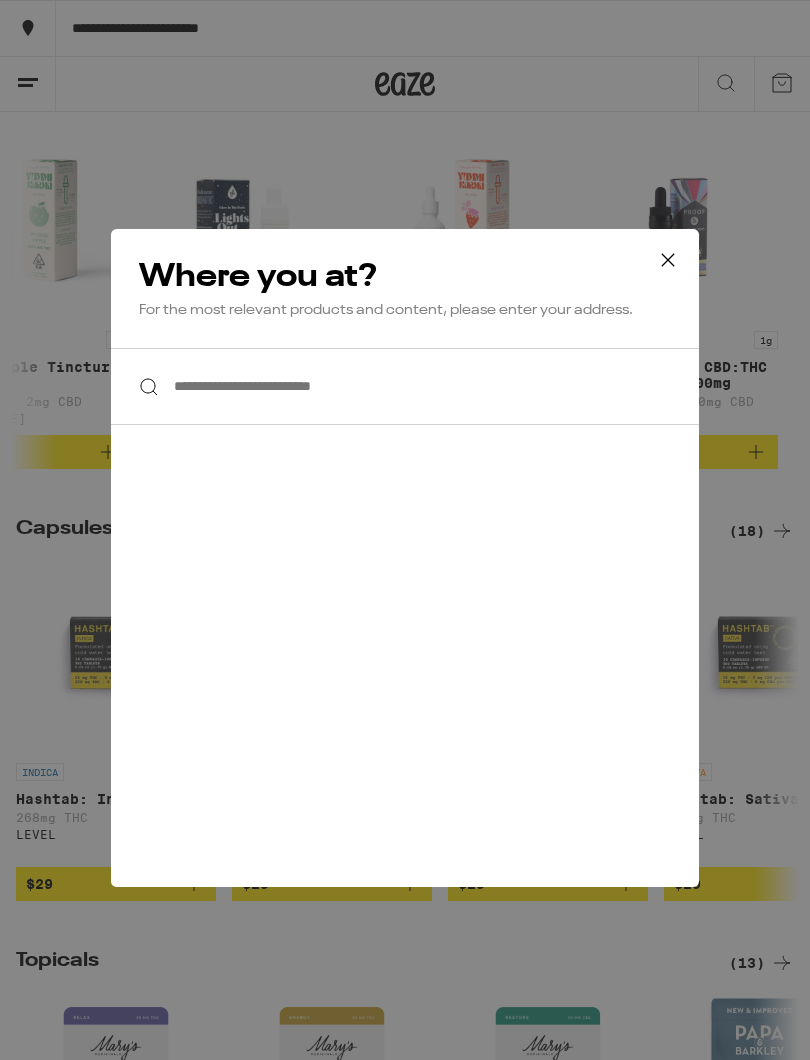 click at bounding box center (405, 386) 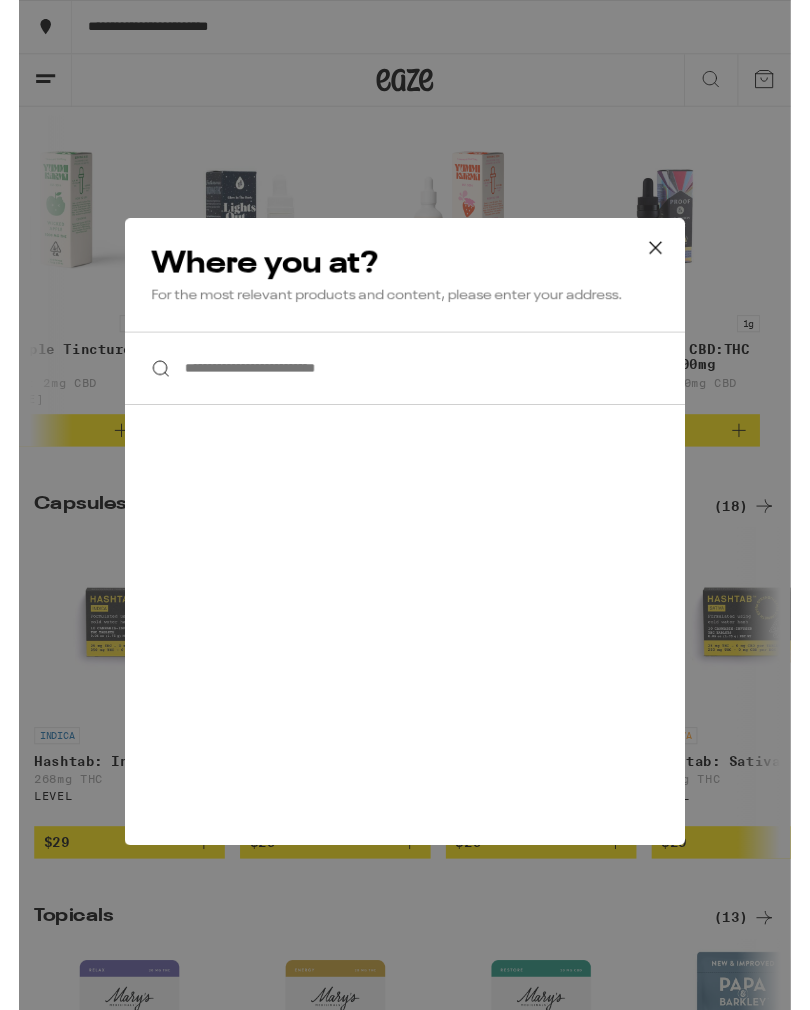 scroll, scrollTop: 675, scrollLeft: 0, axis: vertical 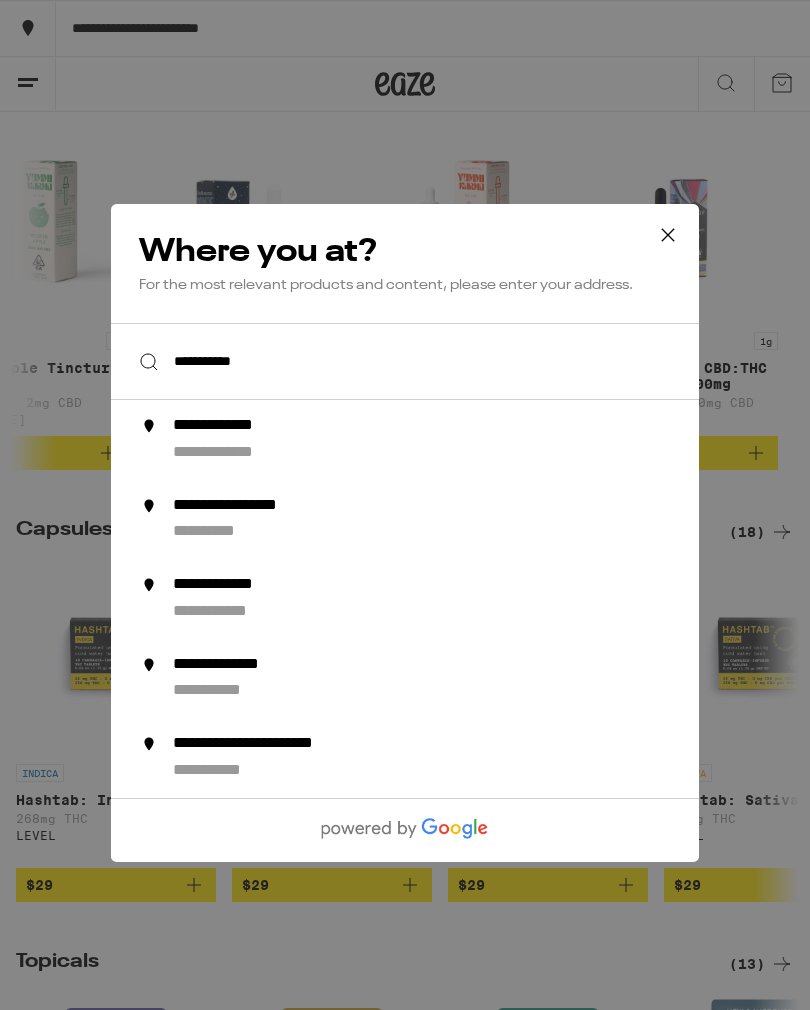 click on "**********" at bounding box center (240, 453) 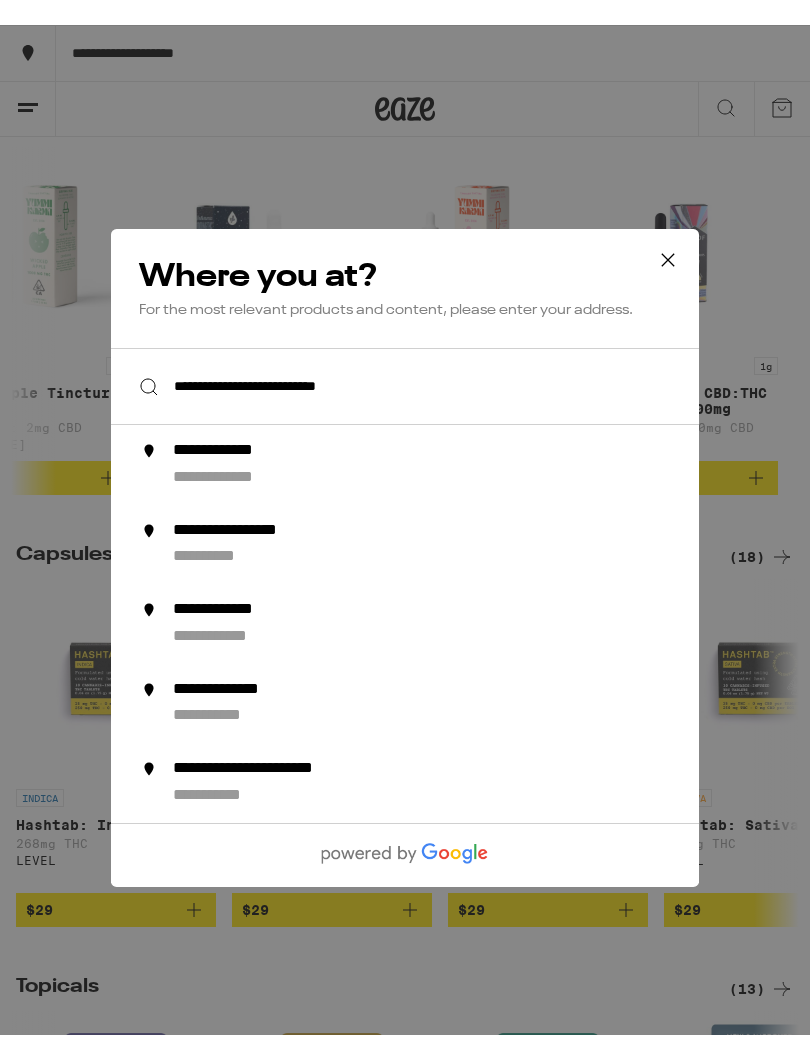 scroll, scrollTop: 676, scrollLeft: 0, axis: vertical 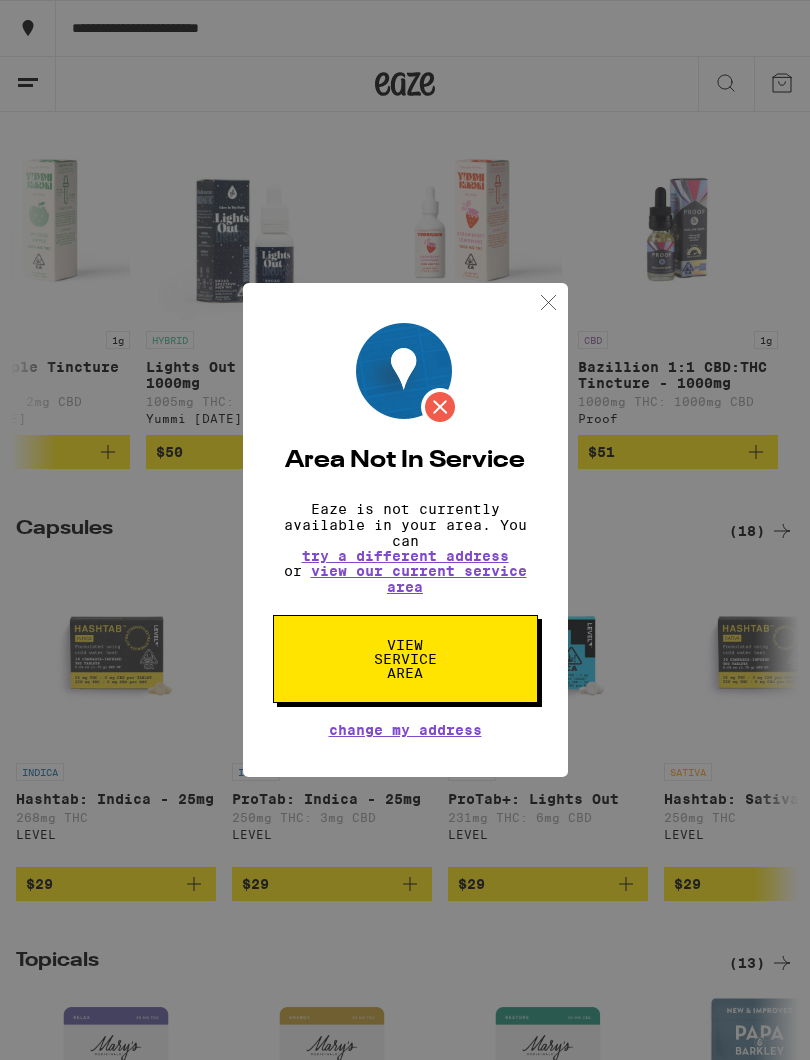 click at bounding box center [548, 302] 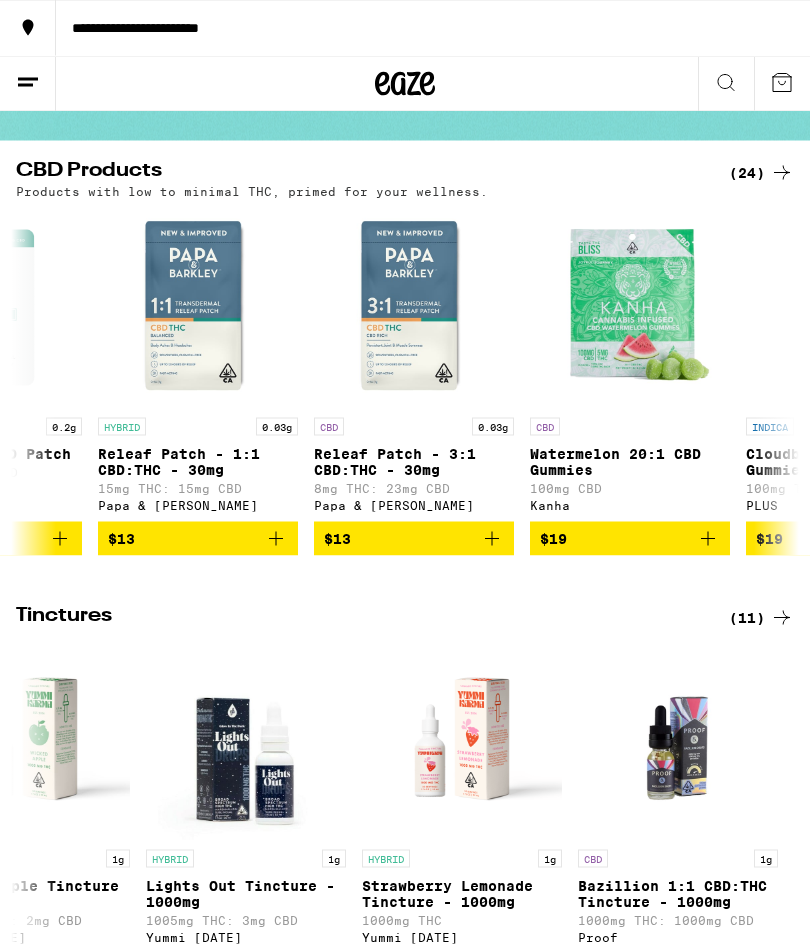 scroll, scrollTop: 0, scrollLeft: 0, axis: both 